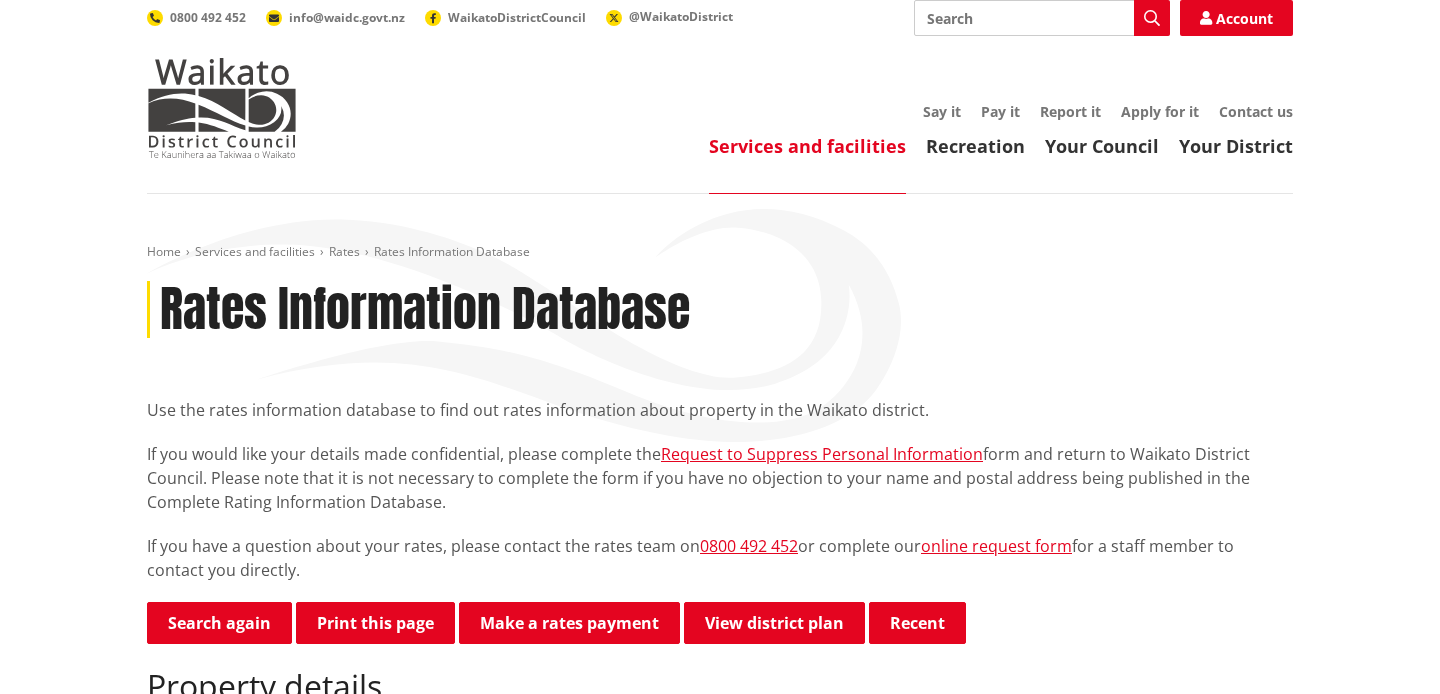 scroll, scrollTop: 0, scrollLeft: 0, axis: both 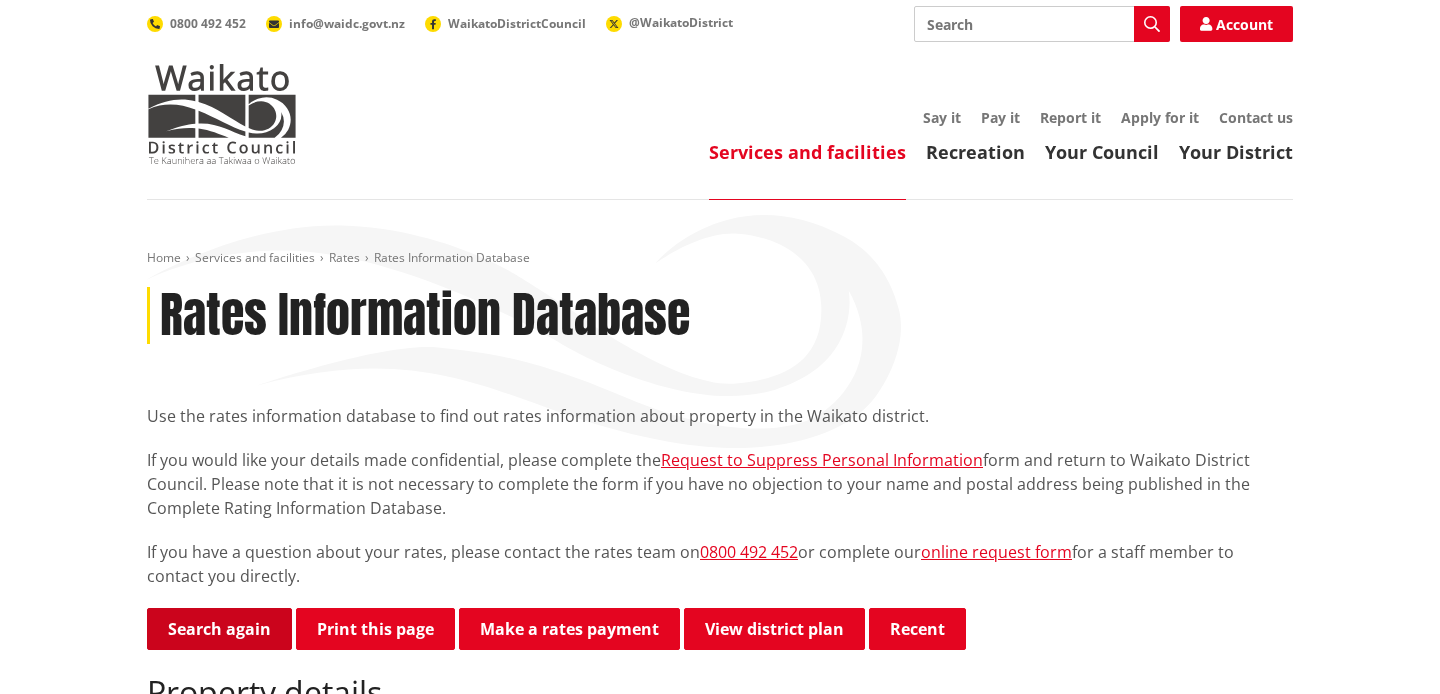 click on "Search again" at bounding box center (219, 629) 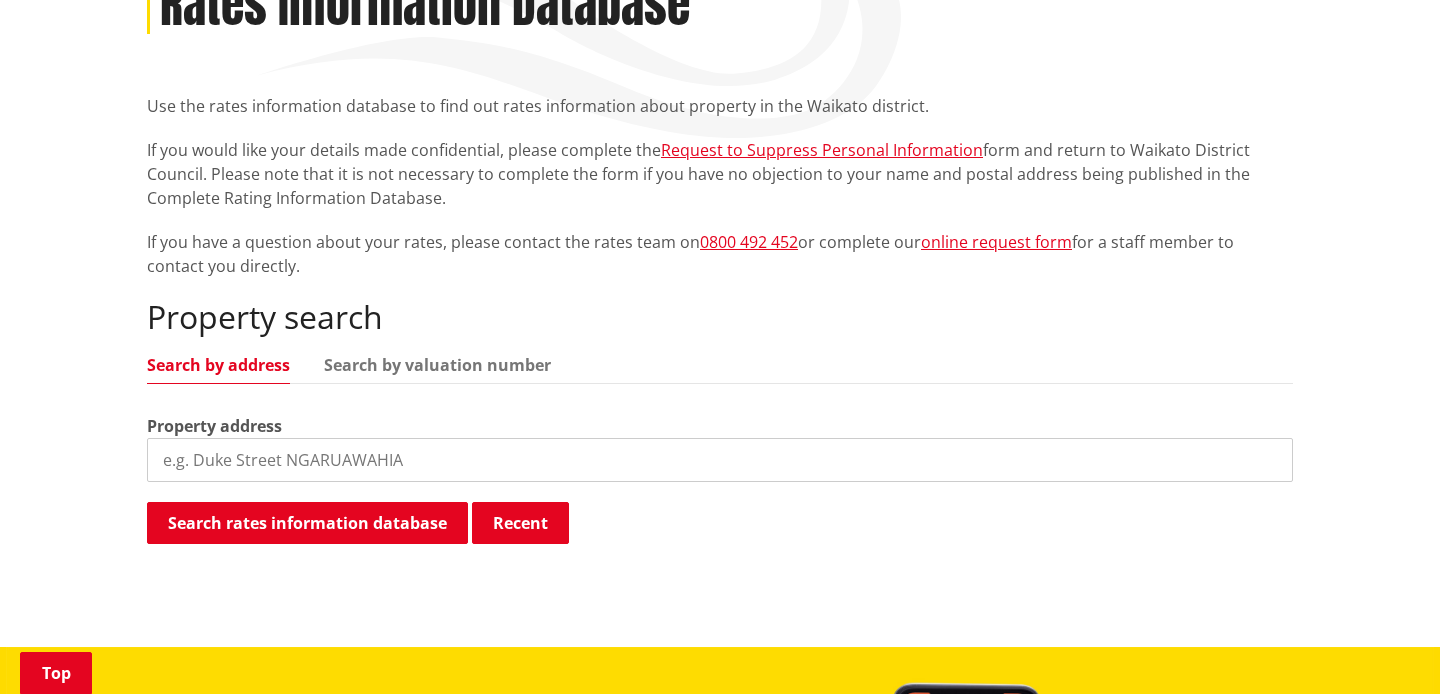 scroll, scrollTop: 313, scrollLeft: 0, axis: vertical 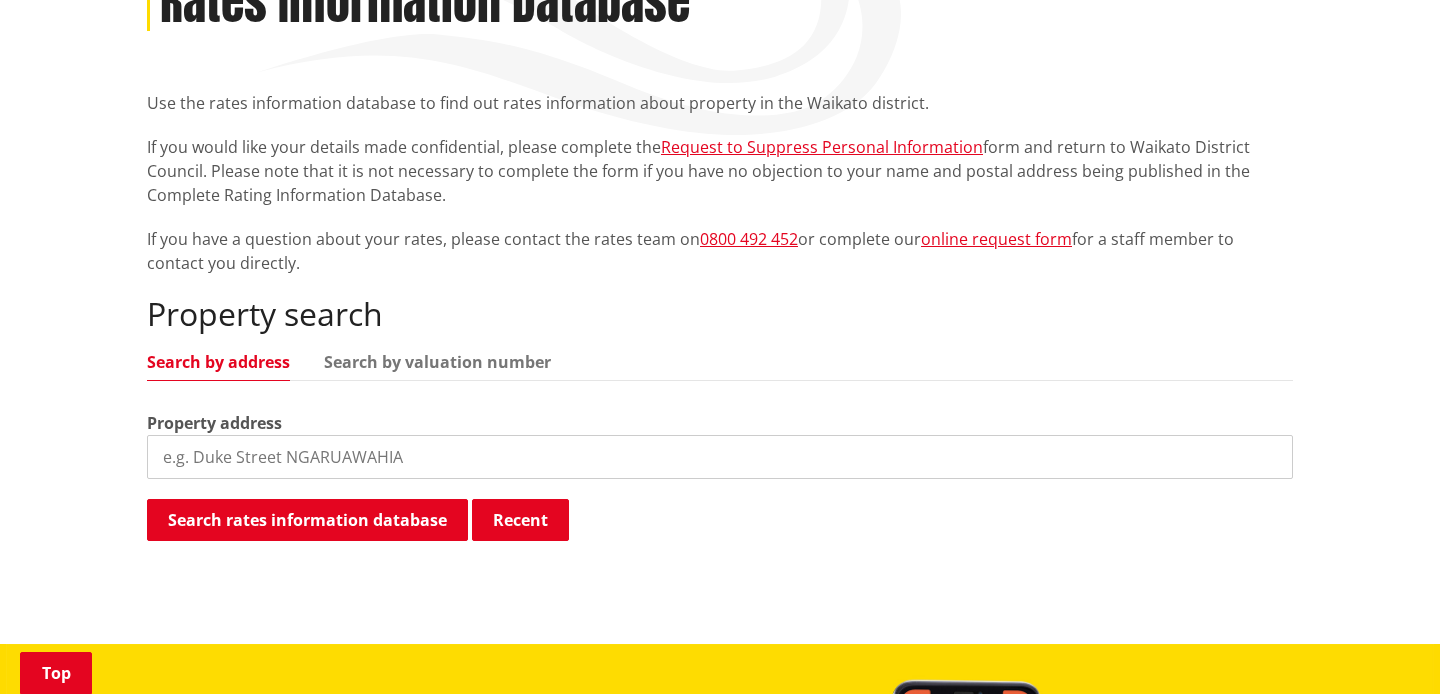 click at bounding box center [720, 457] 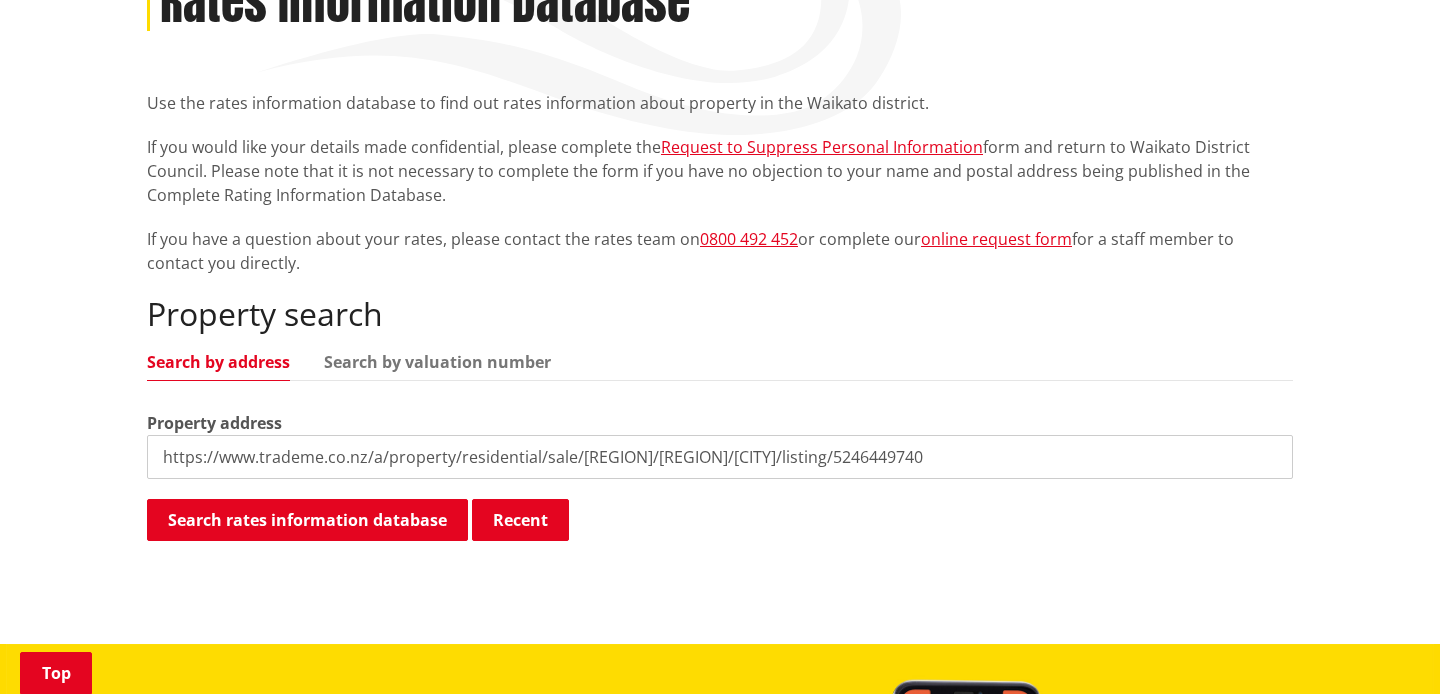 drag, startPoint x: 984, startPoint y: 456, endPoint x: 125, endPoint y: 428, distance: 859.45624 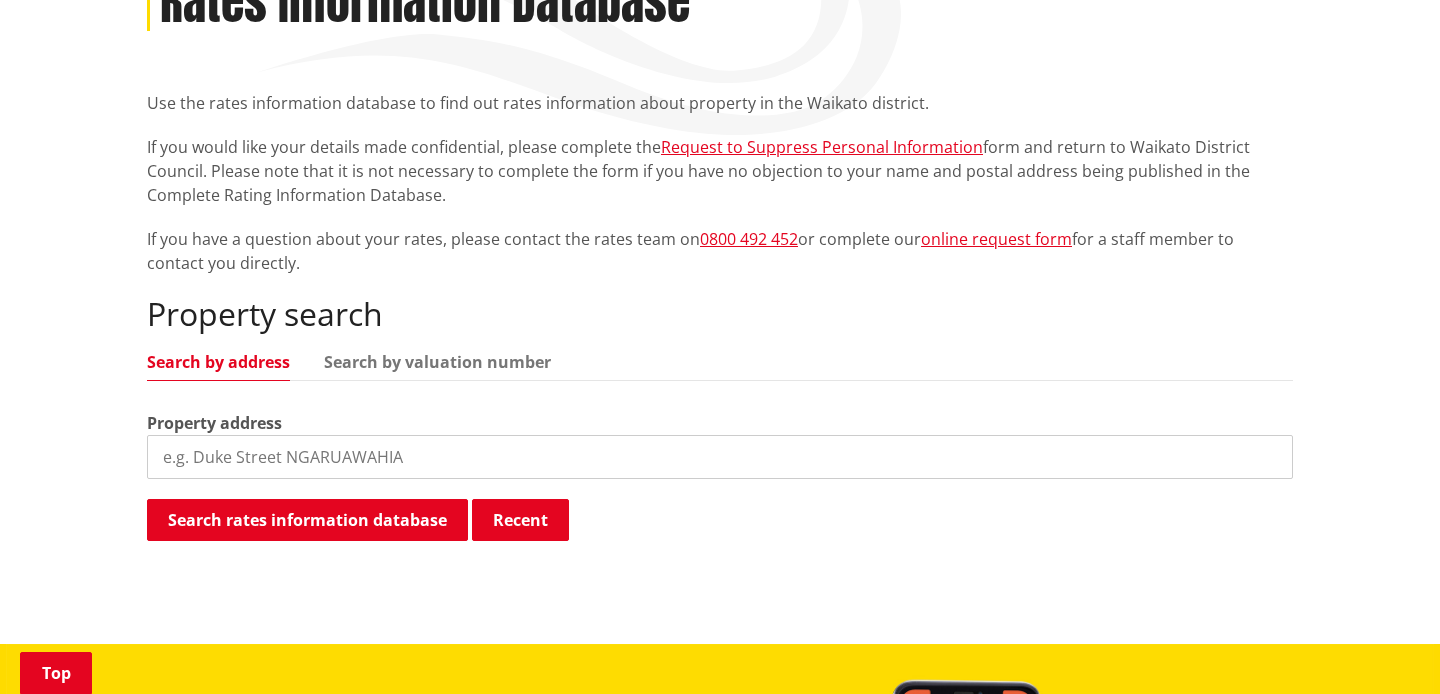 paste on "67 Wilton Collieries Road" 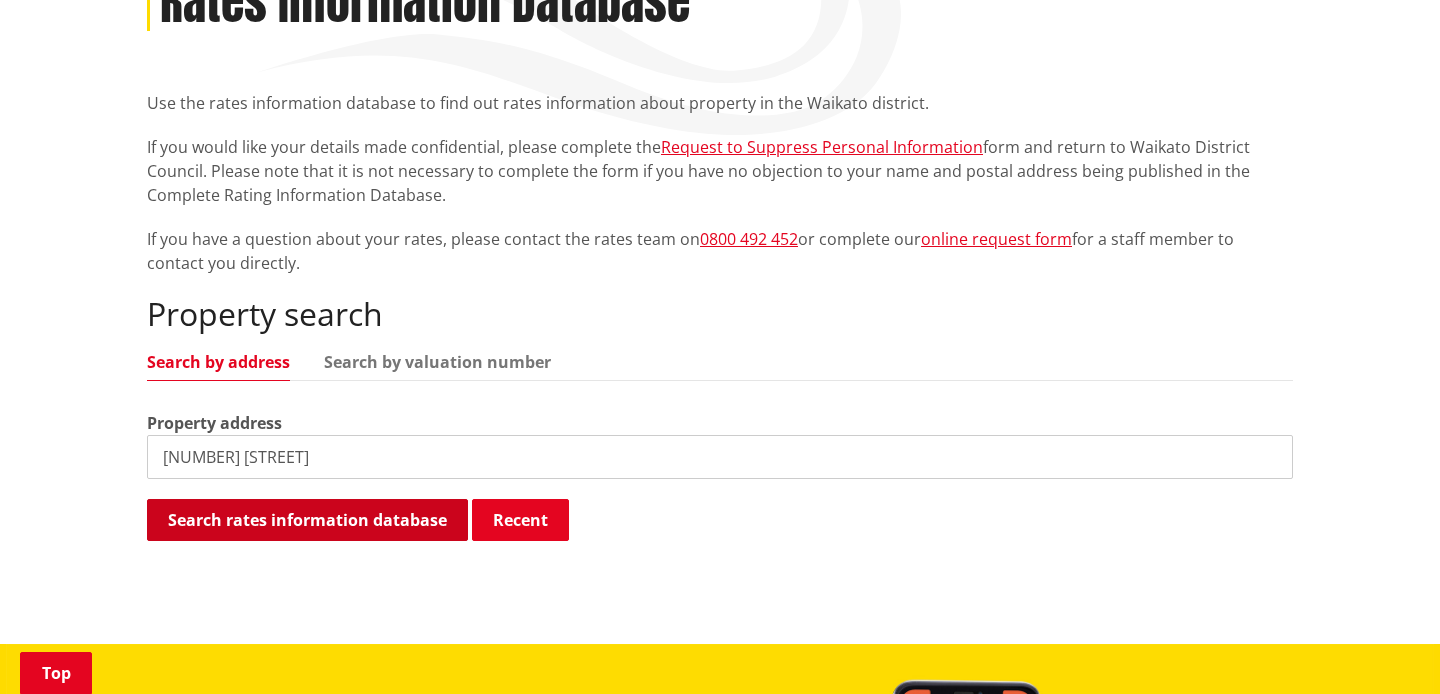 type on "67 Wilton Collieries Road" 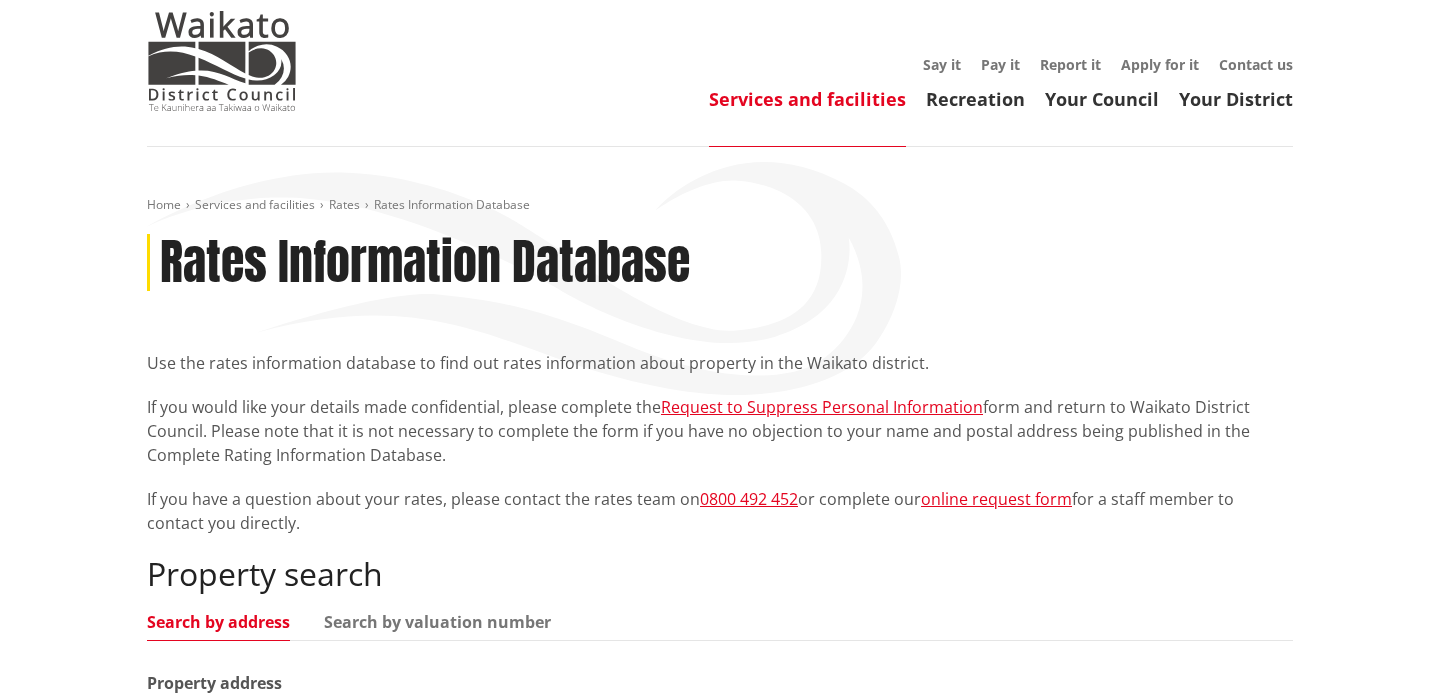 scroll, scrollTop: 0, scrollLeft: 0, axis: both 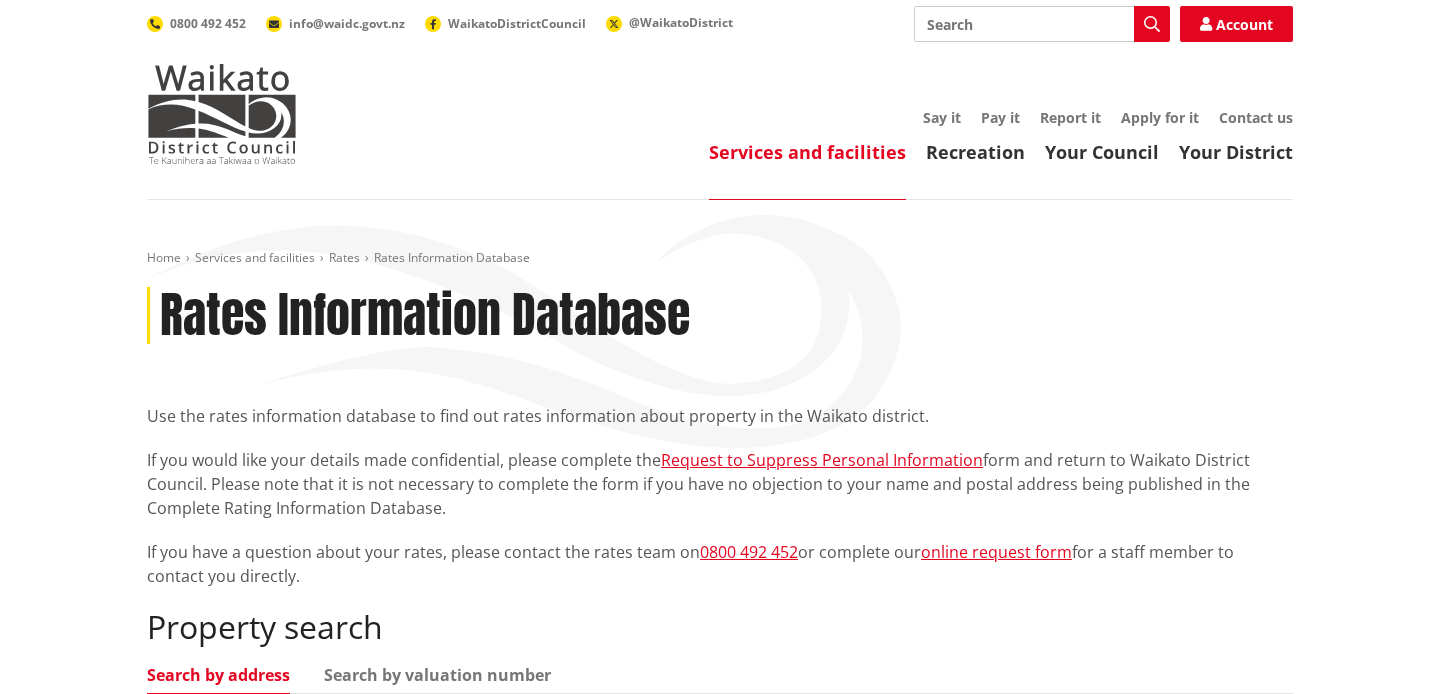 click on "Search" at bounding box center (1042, 24) 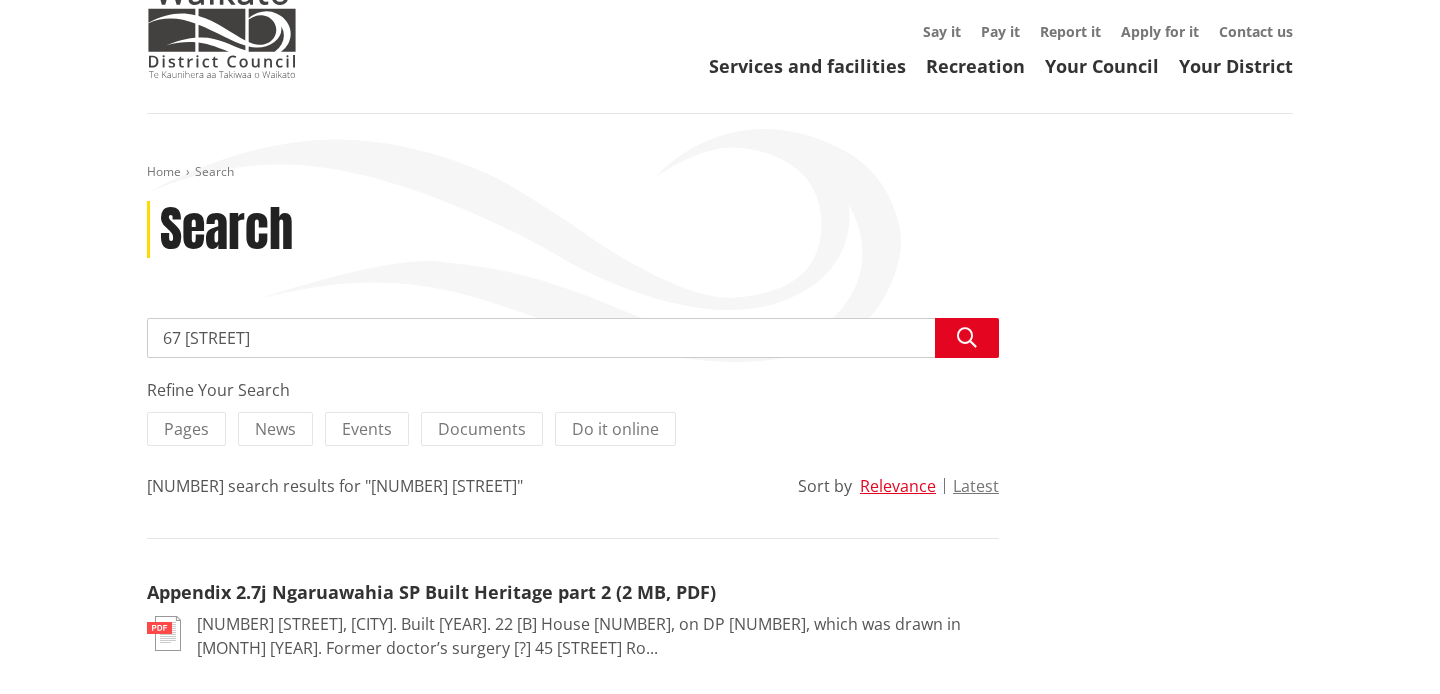 scroll, scrollTop: 80, scrollLeft: 0, axis: vertical 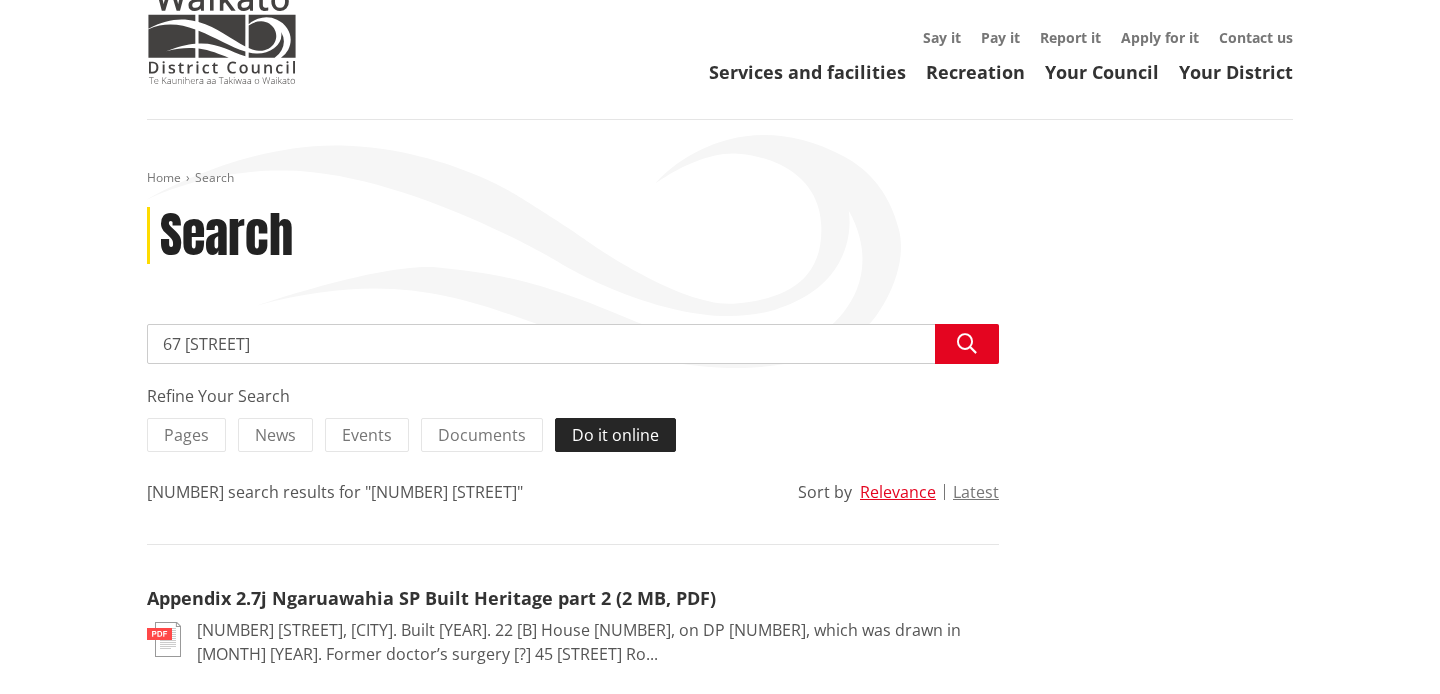 click on "Do it online" at bounding box center (615, 435) 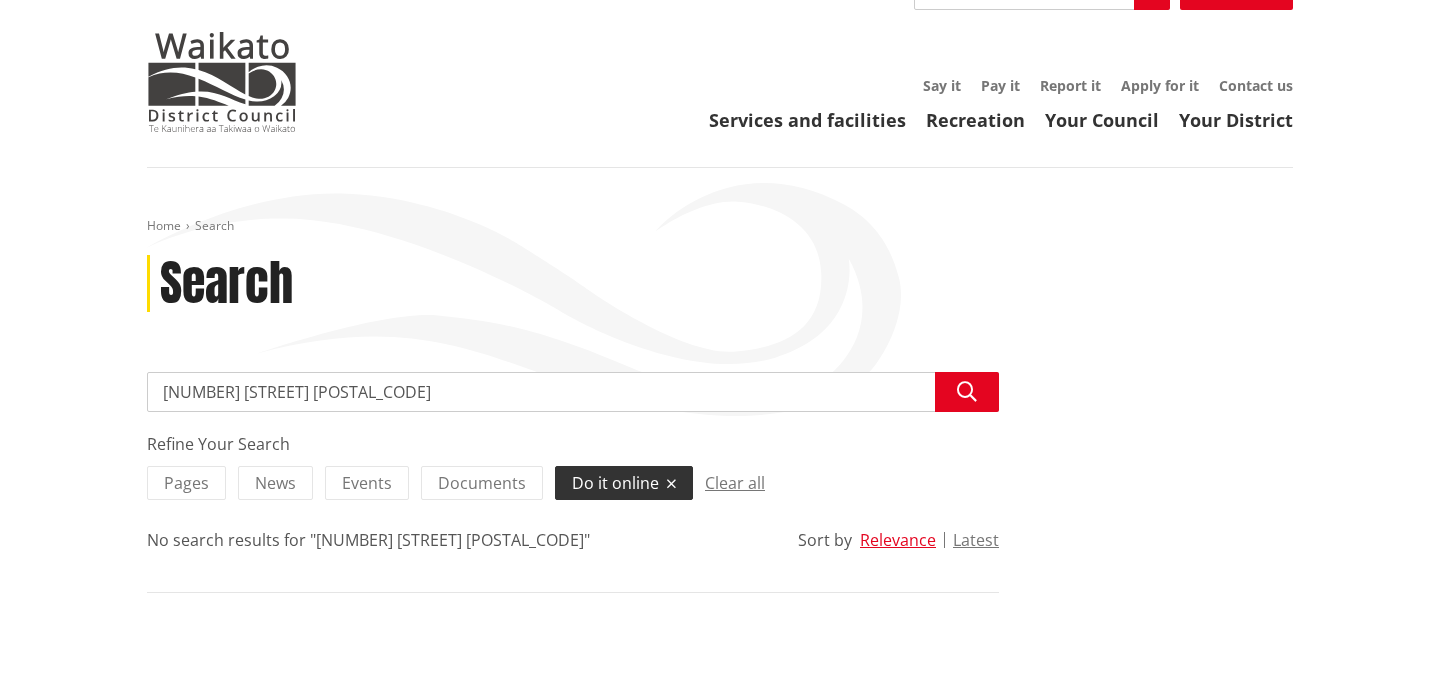 scroll, scrollTop: 42, scrollLeft: 0, axis: vertical 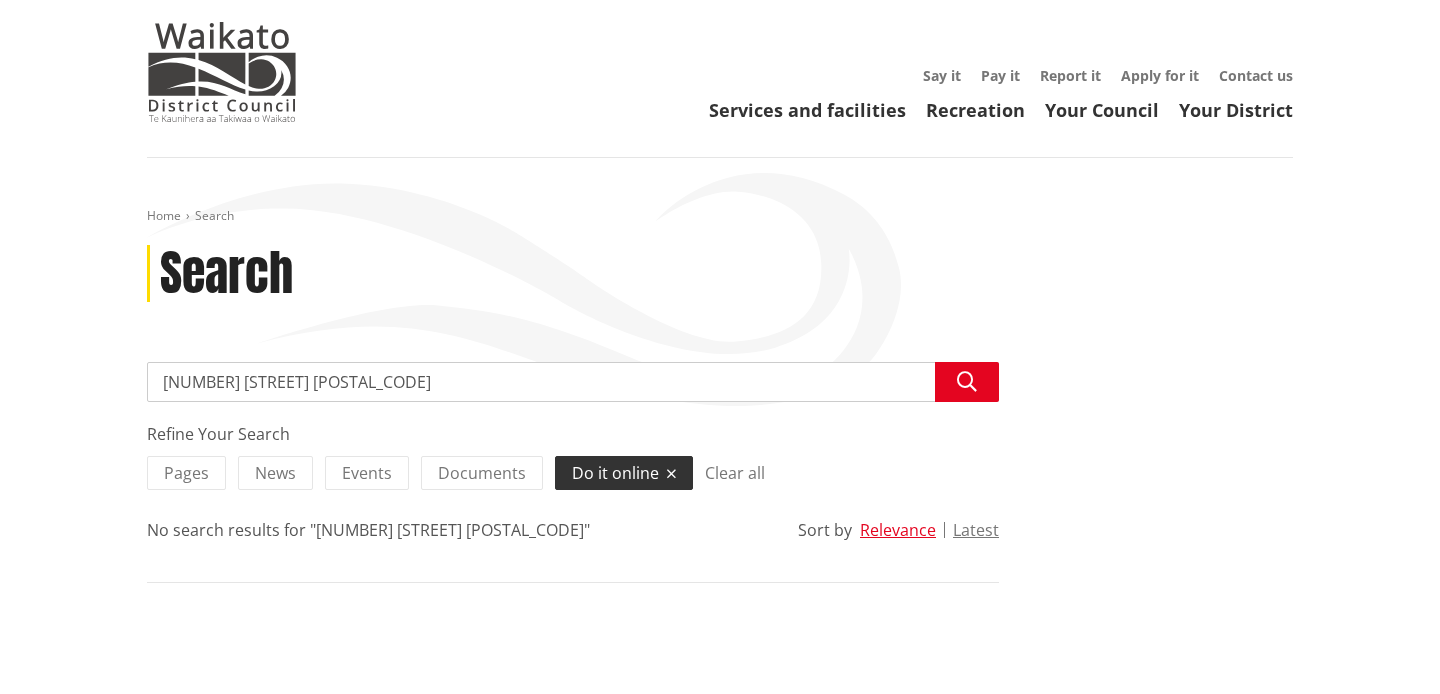 click on "Clear all" at bounding box center [735, 473] 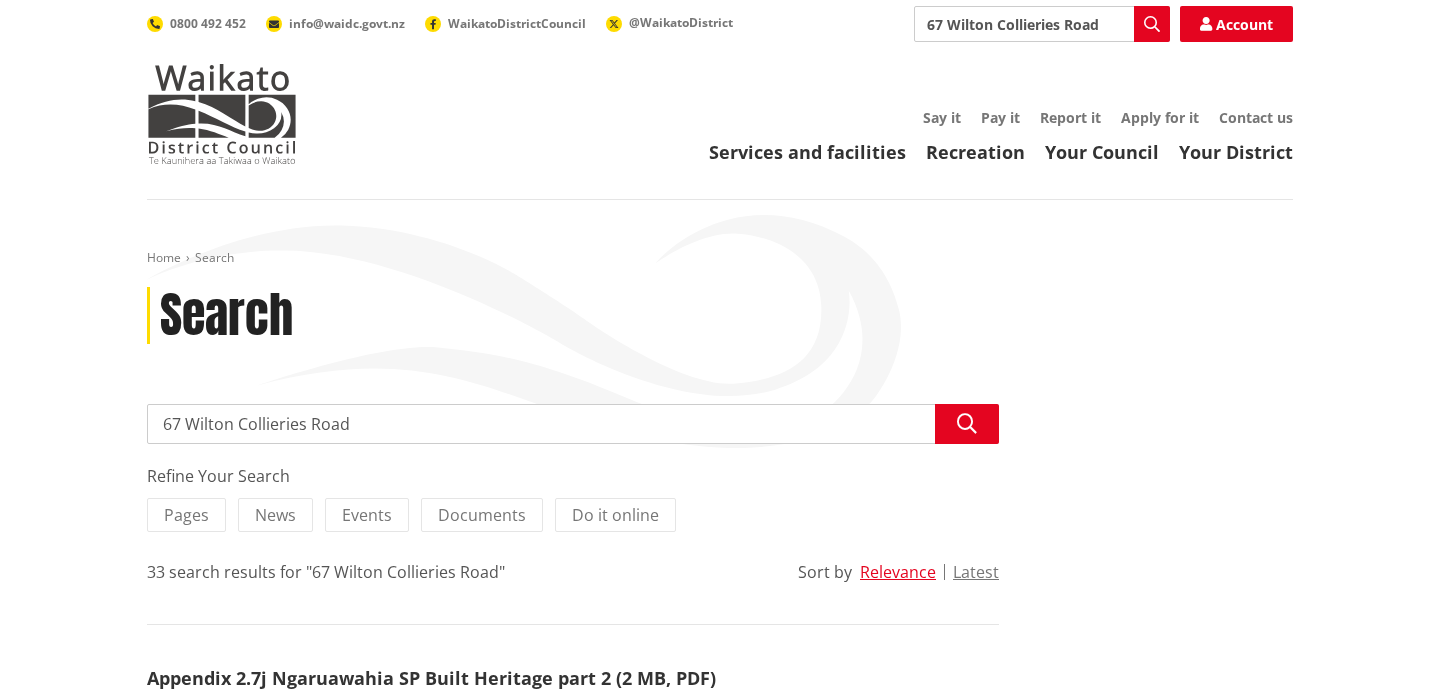 scroll, scrollTop: 0, scrollLeft: 0, axis: both 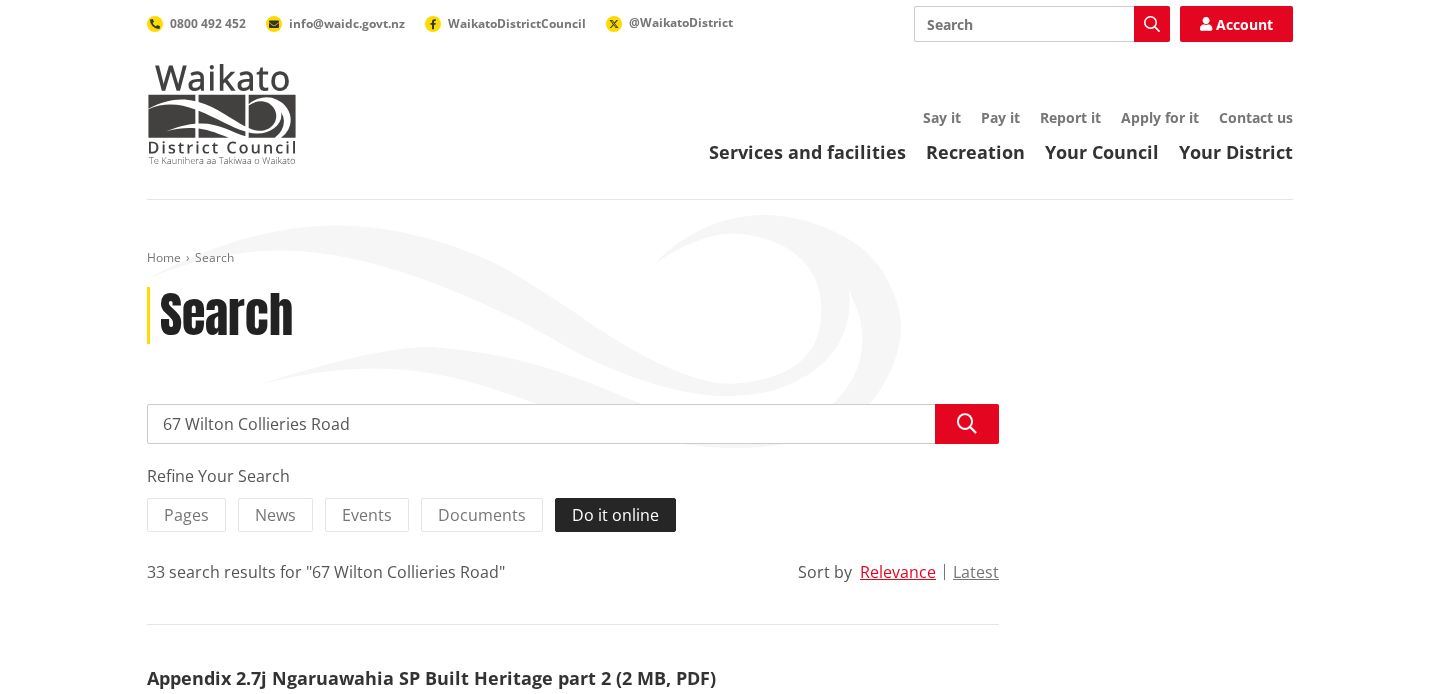 type 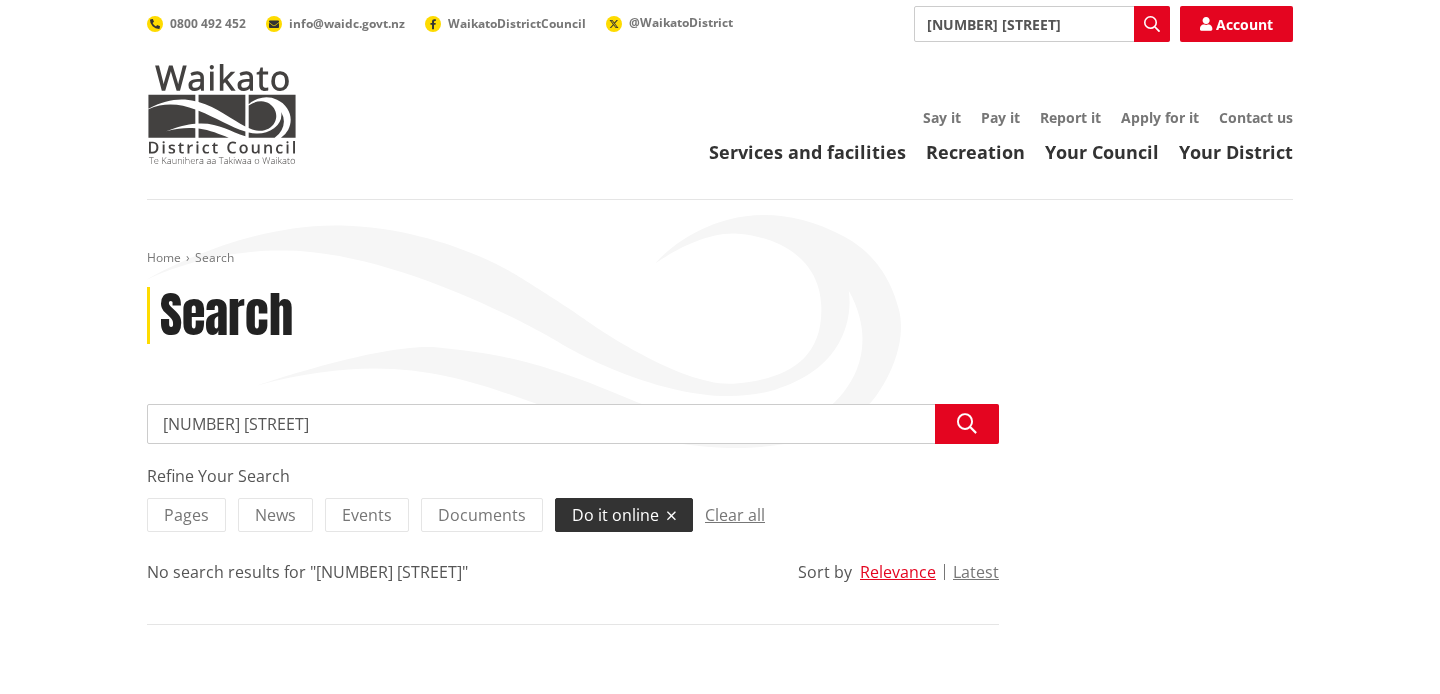 scroll, scrollTop: 0, scrollLeft: 0, axis: both 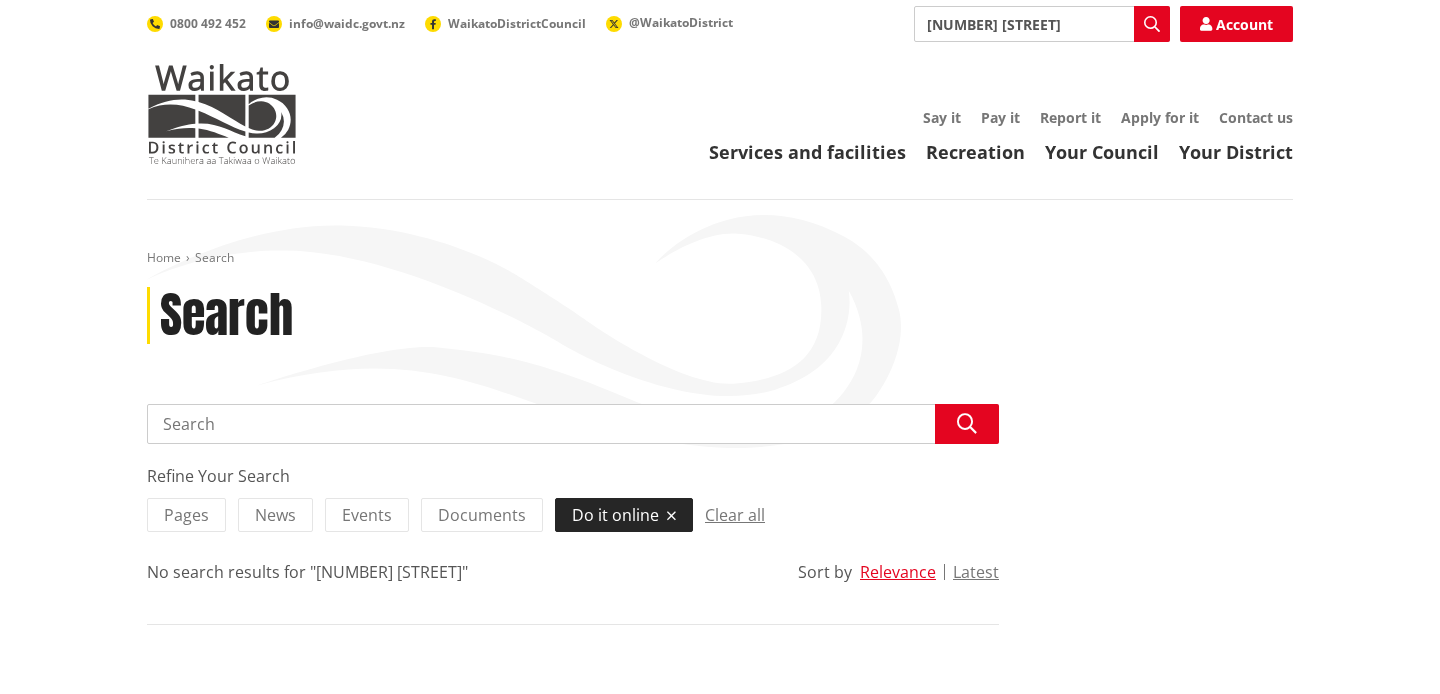 type 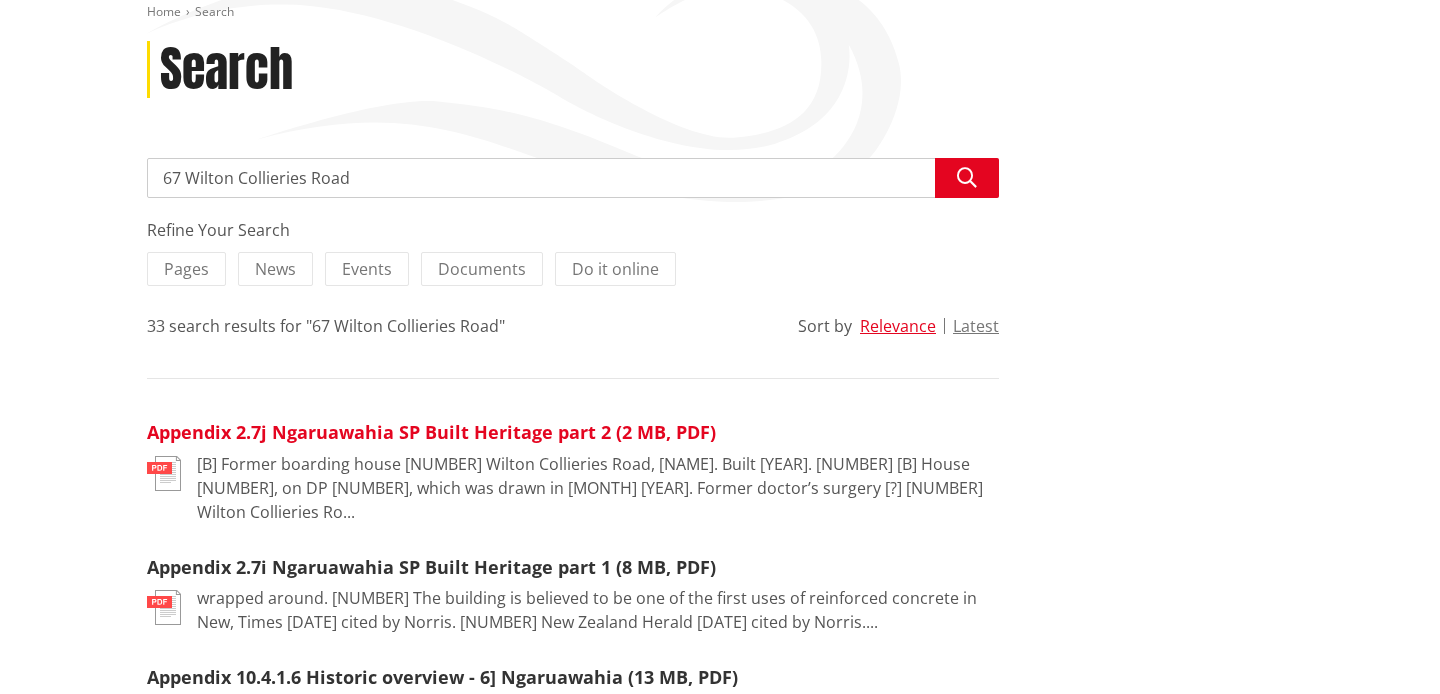 scroll, scrollTop: 0, scrollLeft: 0, axis: both 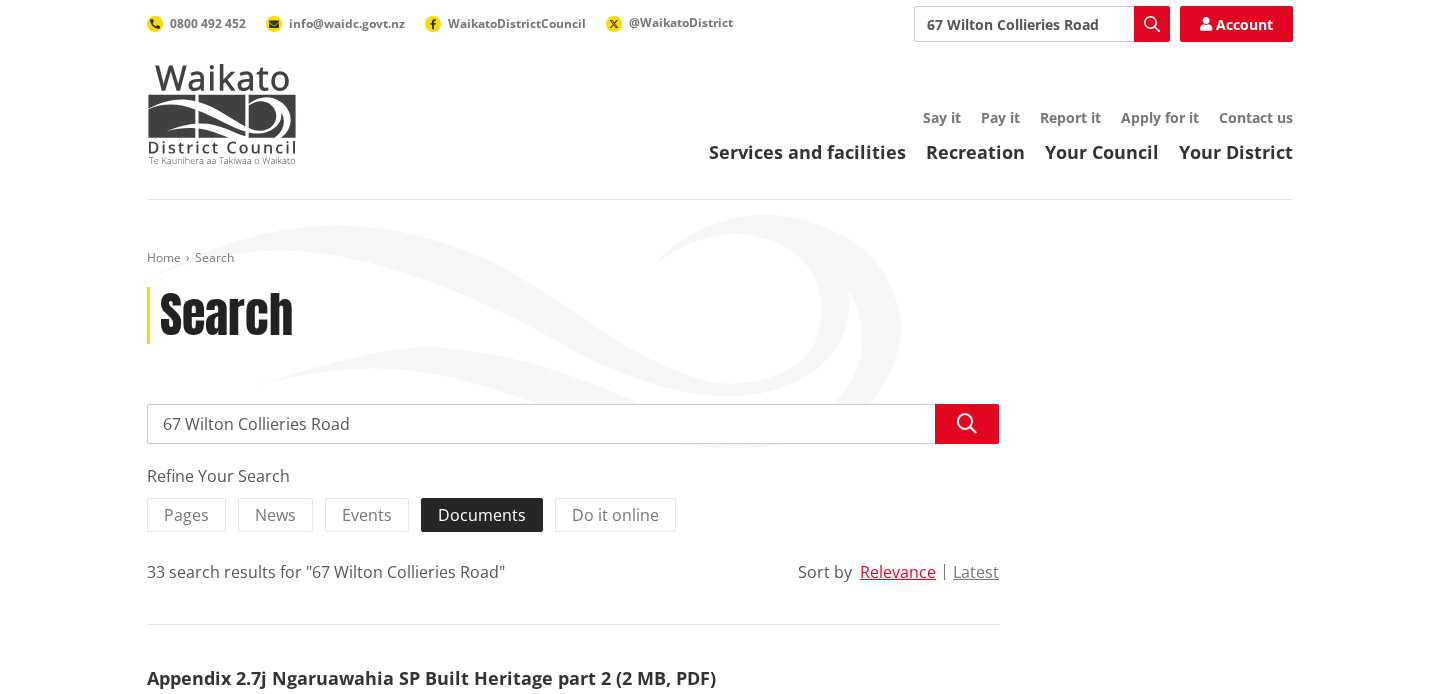 click on "Documents" at bounding box center [482, 515] 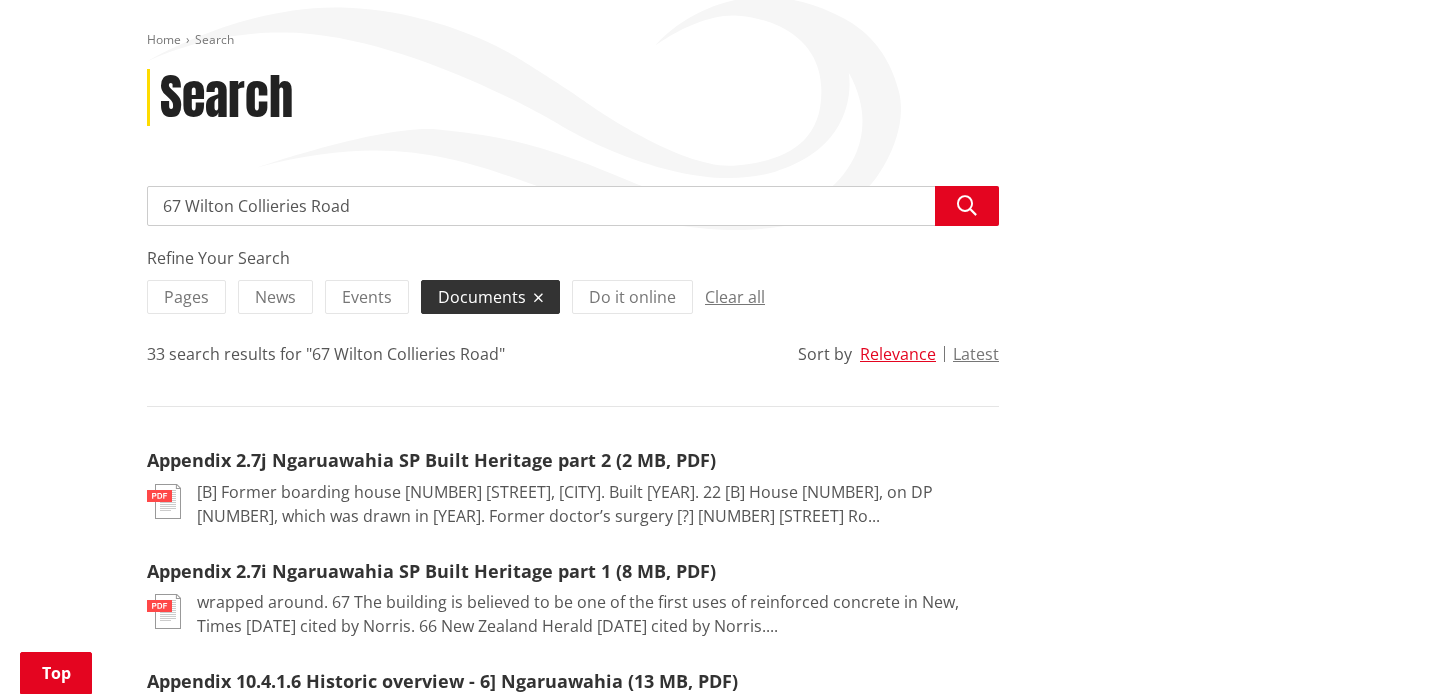 scroll, scrollTop: 316, scrollLeft: 0, axis: vertical 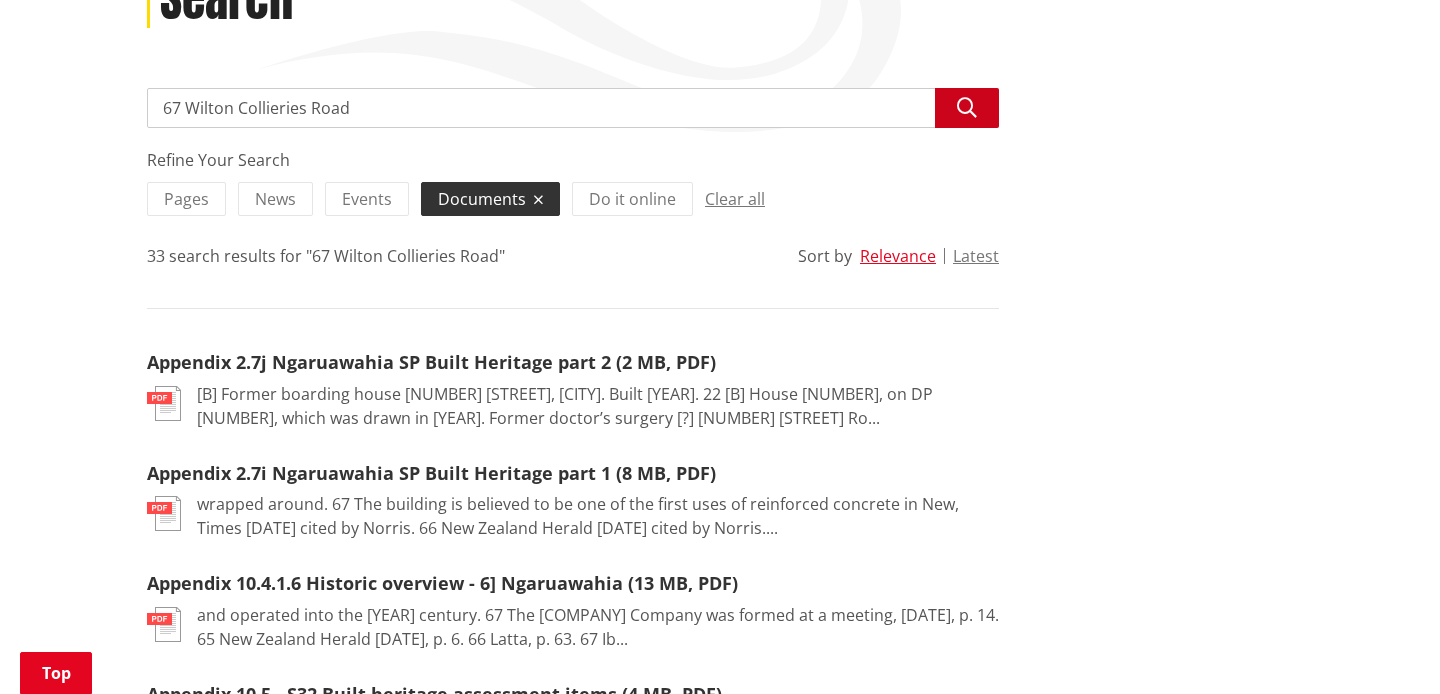 click at bounding box center (967, 108) 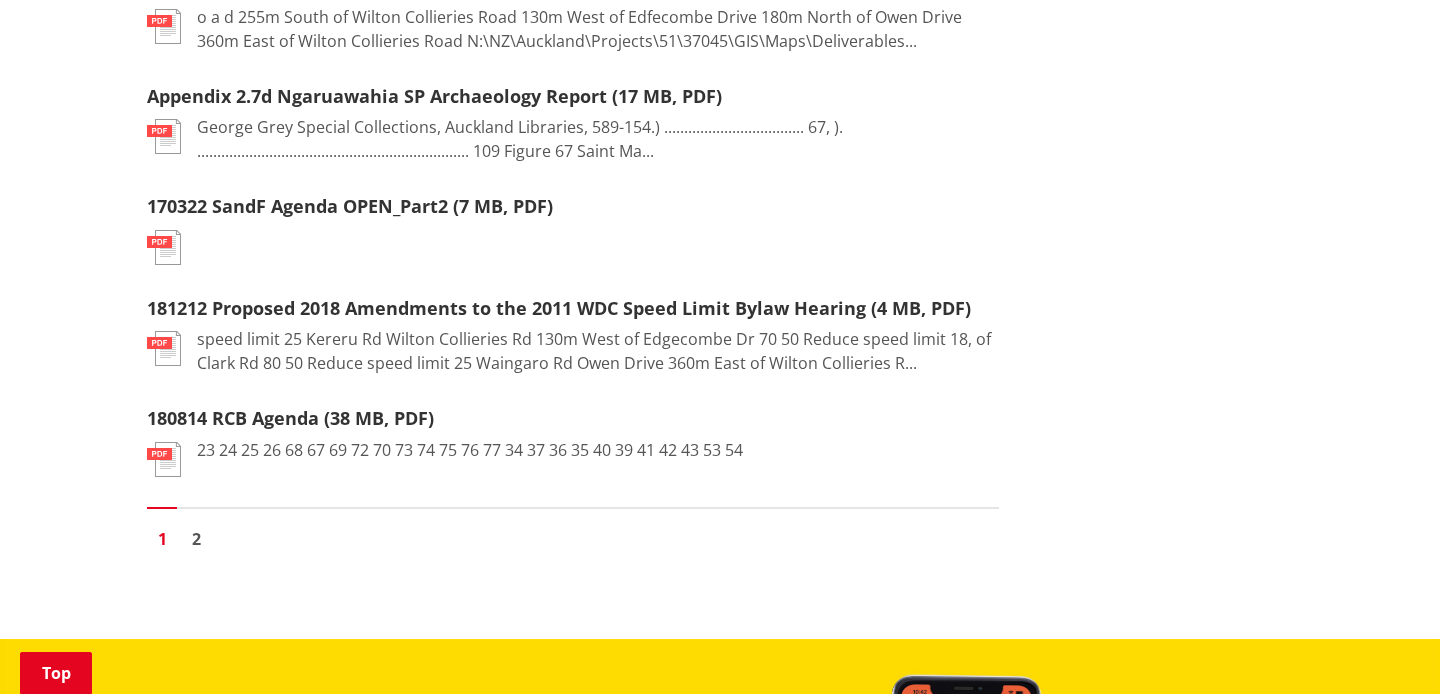scroll, scrollTop: 2340, scrollLeft: 0, axis: vertical 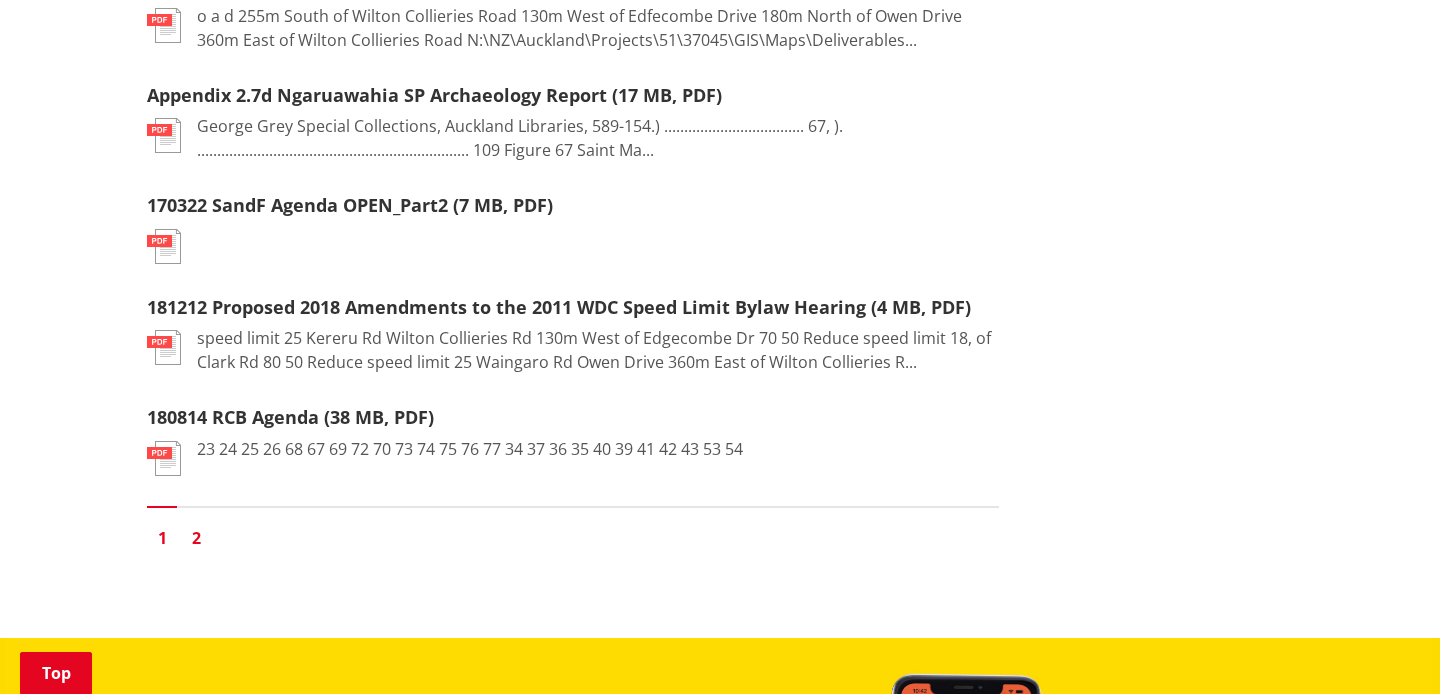 click on "2" at bounding box center (196, 538) 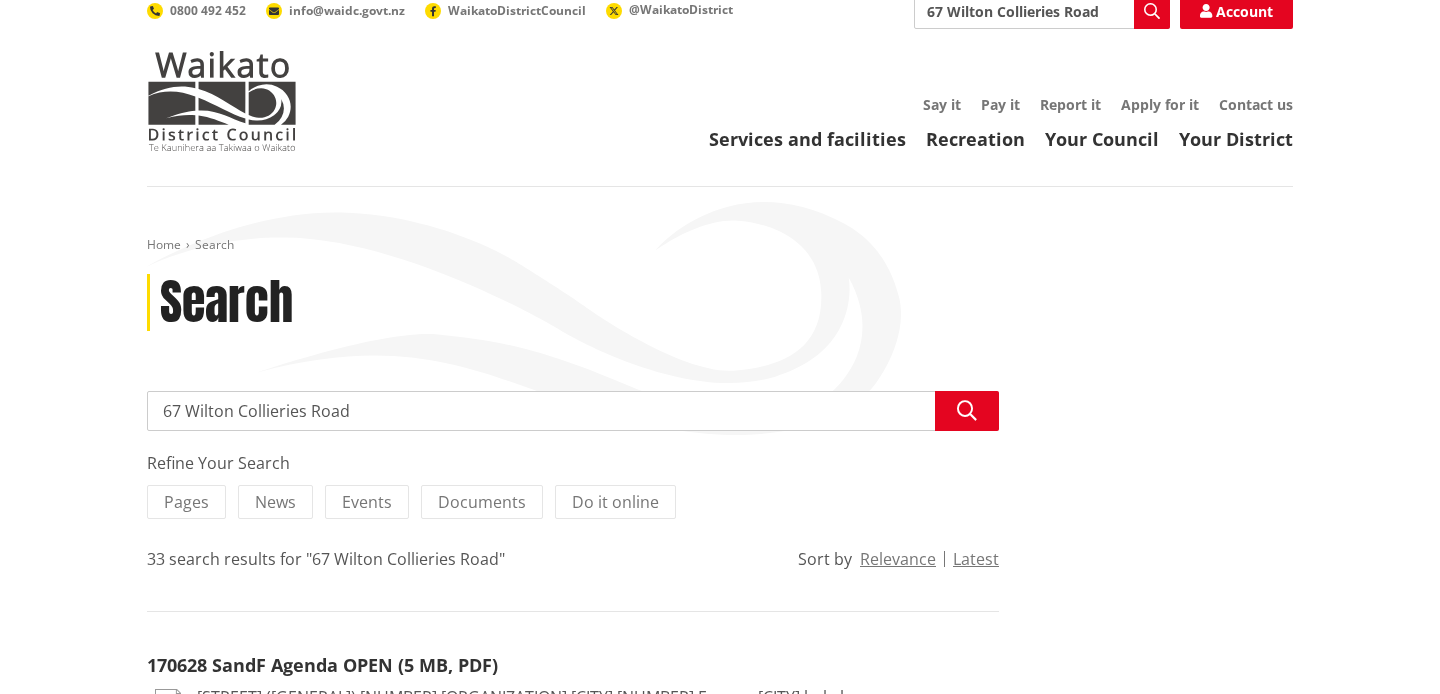 scroll, scrollTop: 0, scrollLeft: 0, axis: both 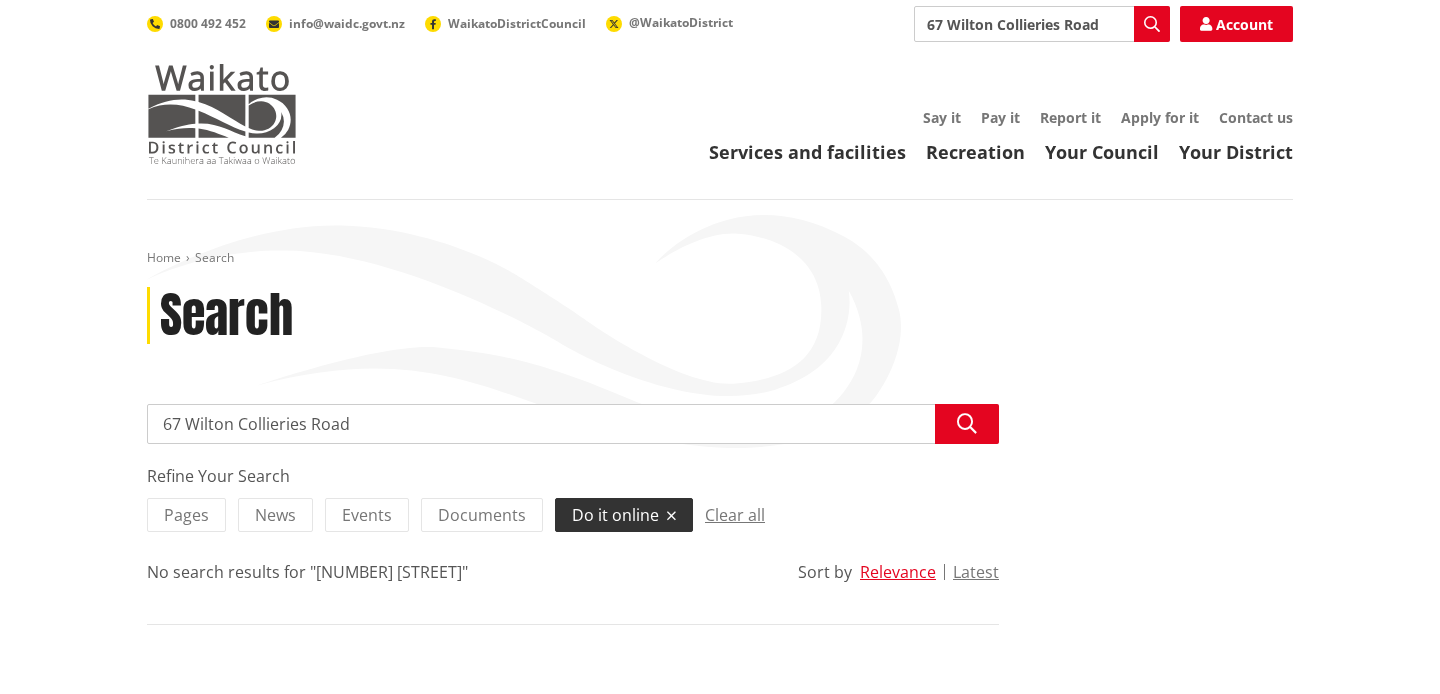 click at bounding box center [222, 114] 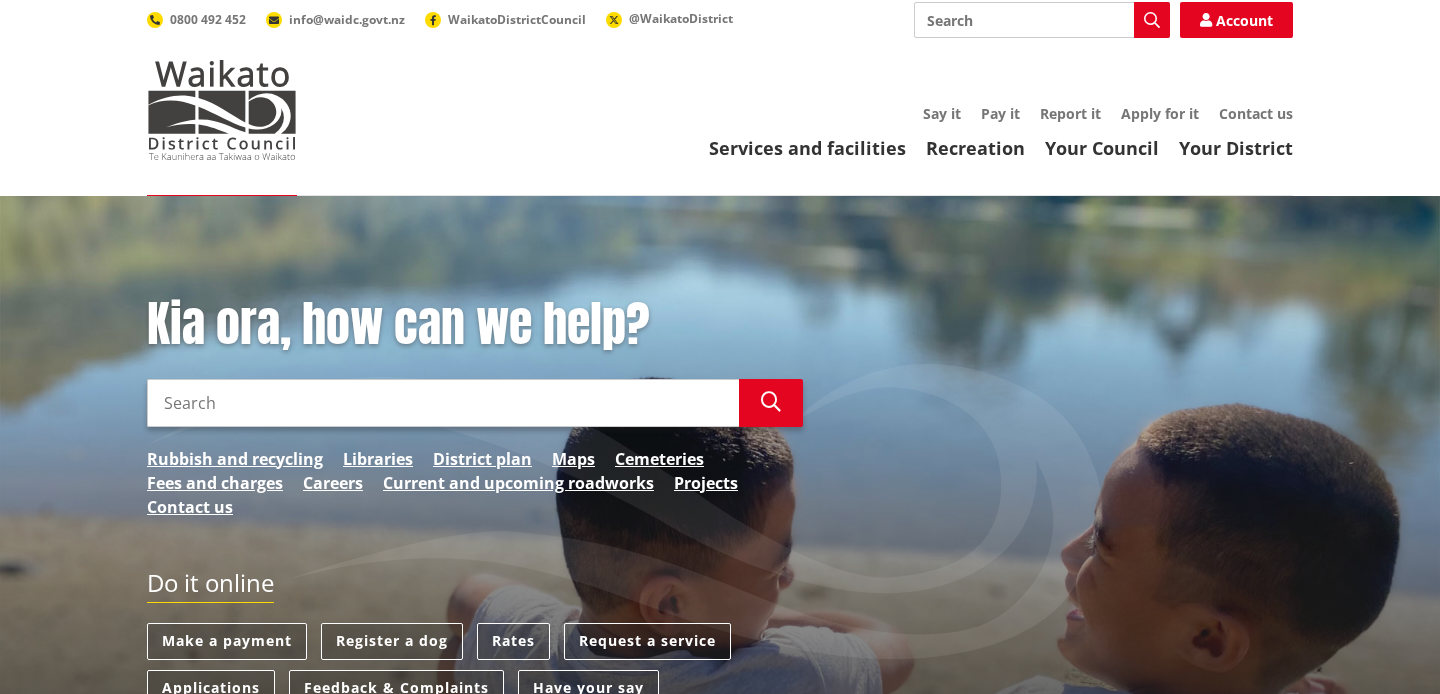 scroll, scrollTop: 0, scrollLeft: 0, axis: both 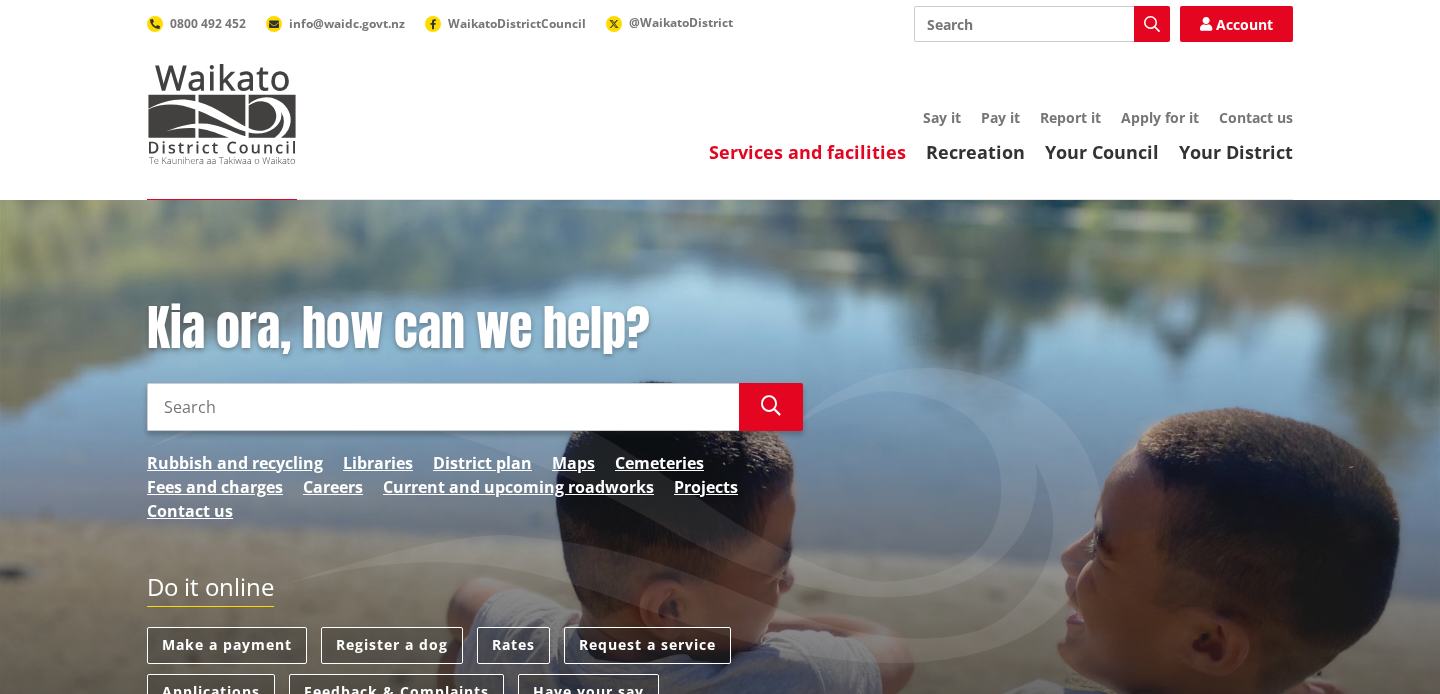 click on "Services and facilities" at bounding box center [807, 152] 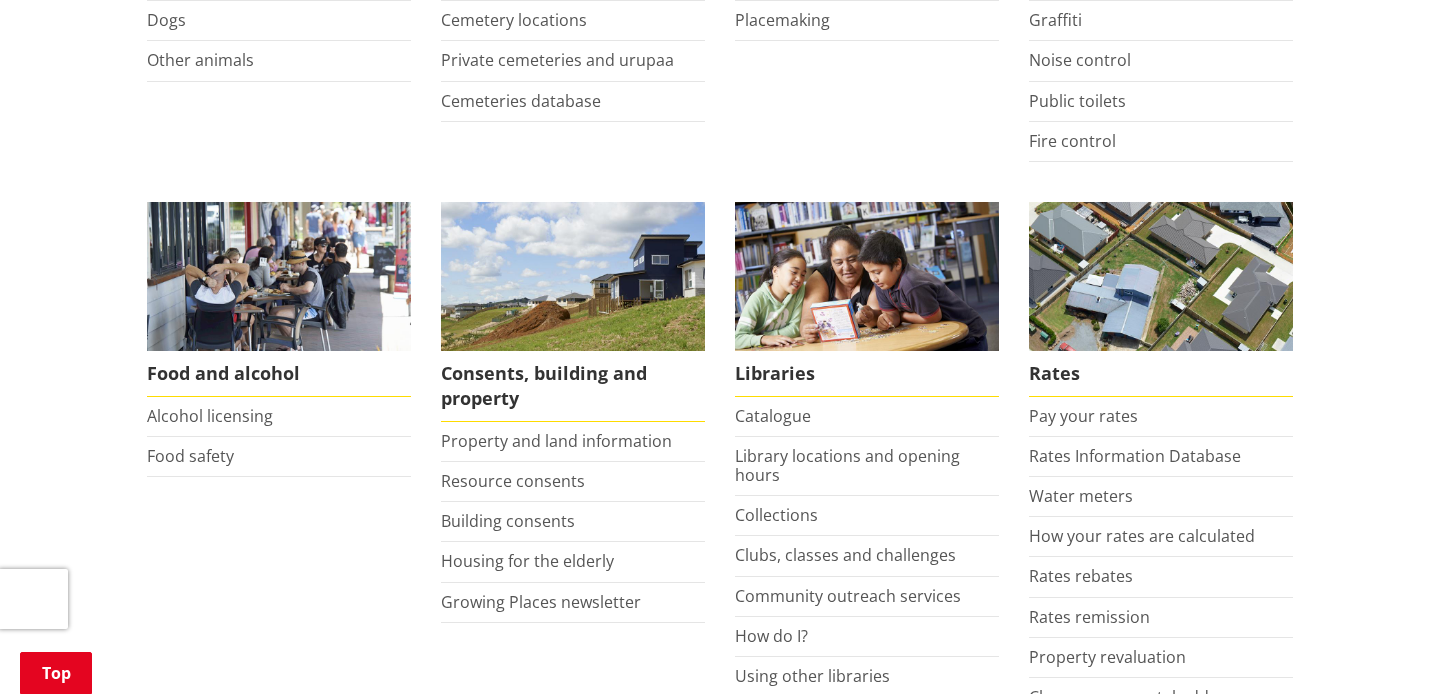 scroll, scrollTop: 639, scrollLeft: 0, axis: vertical 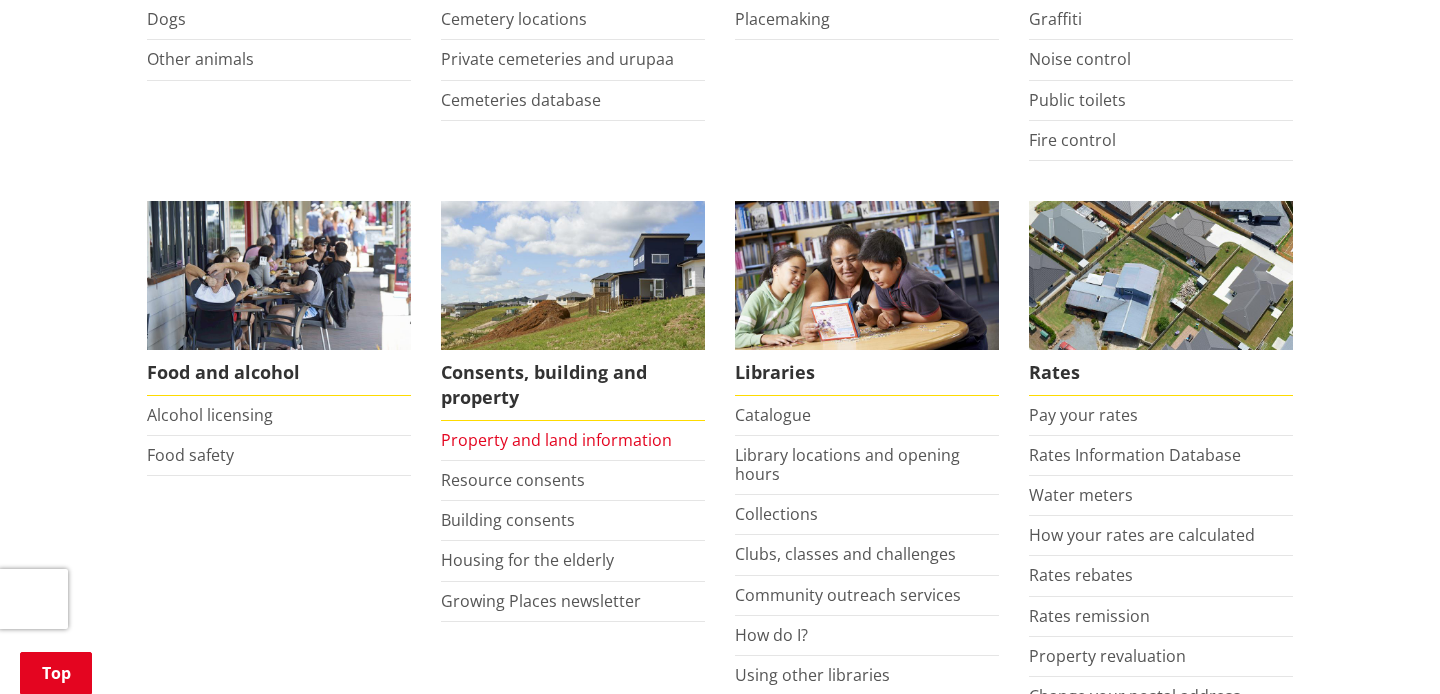 click on "Property and land information" at bounding box center (556, 440) 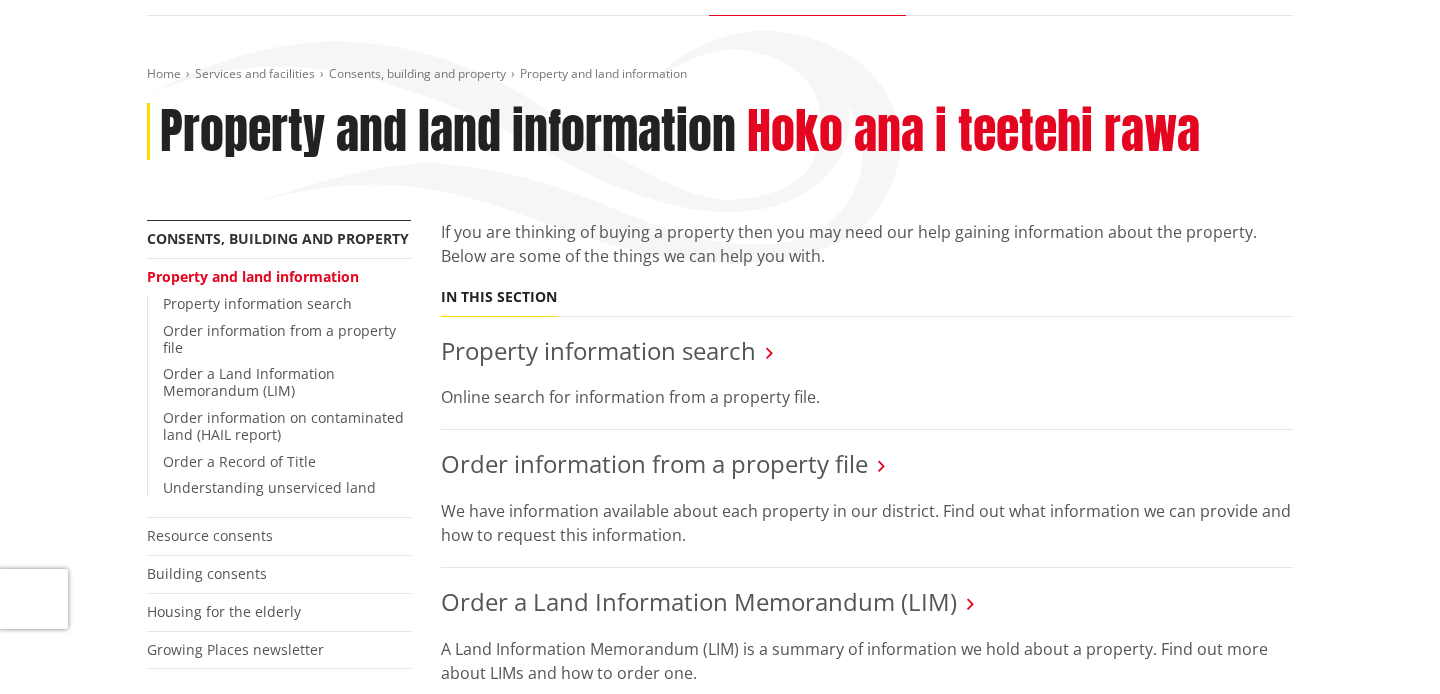 scroll, scrollTop: 198, scrollLeft: 0, axis: vertical 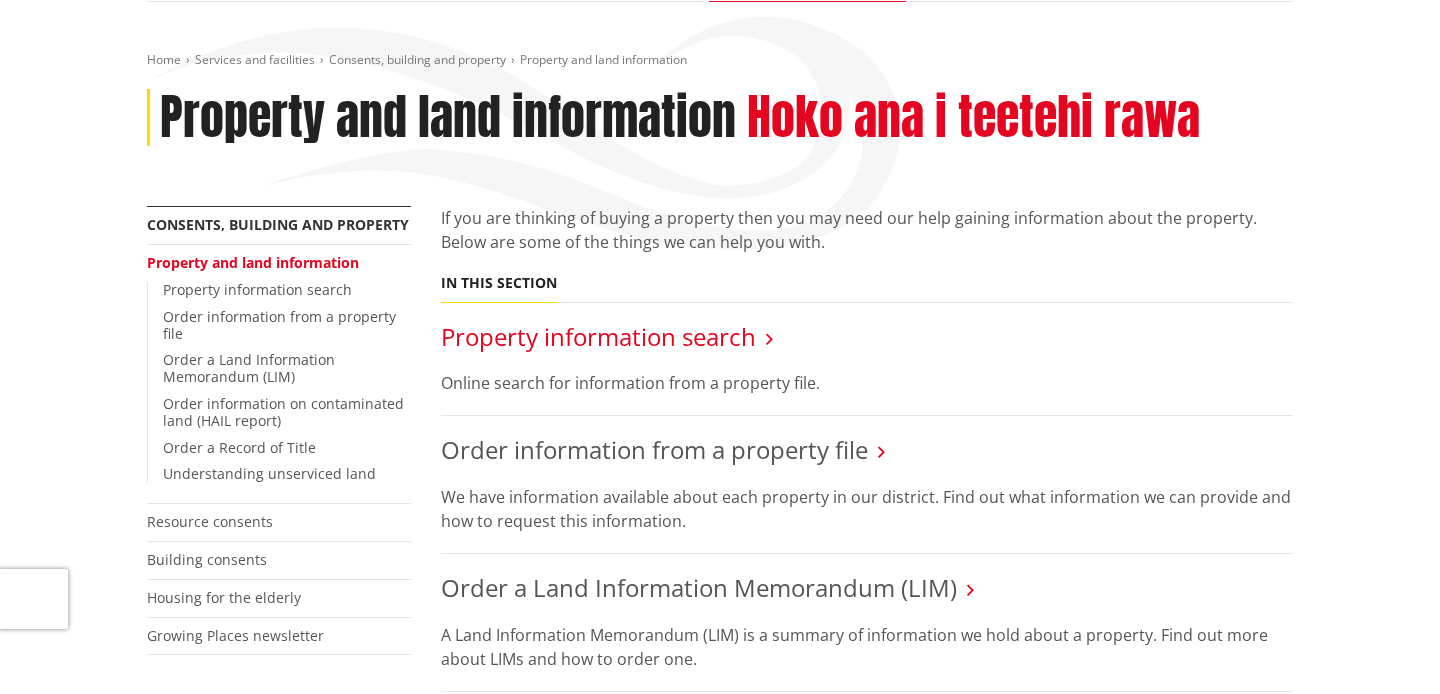 click on "Property information search" at bounding box center [598, 336] 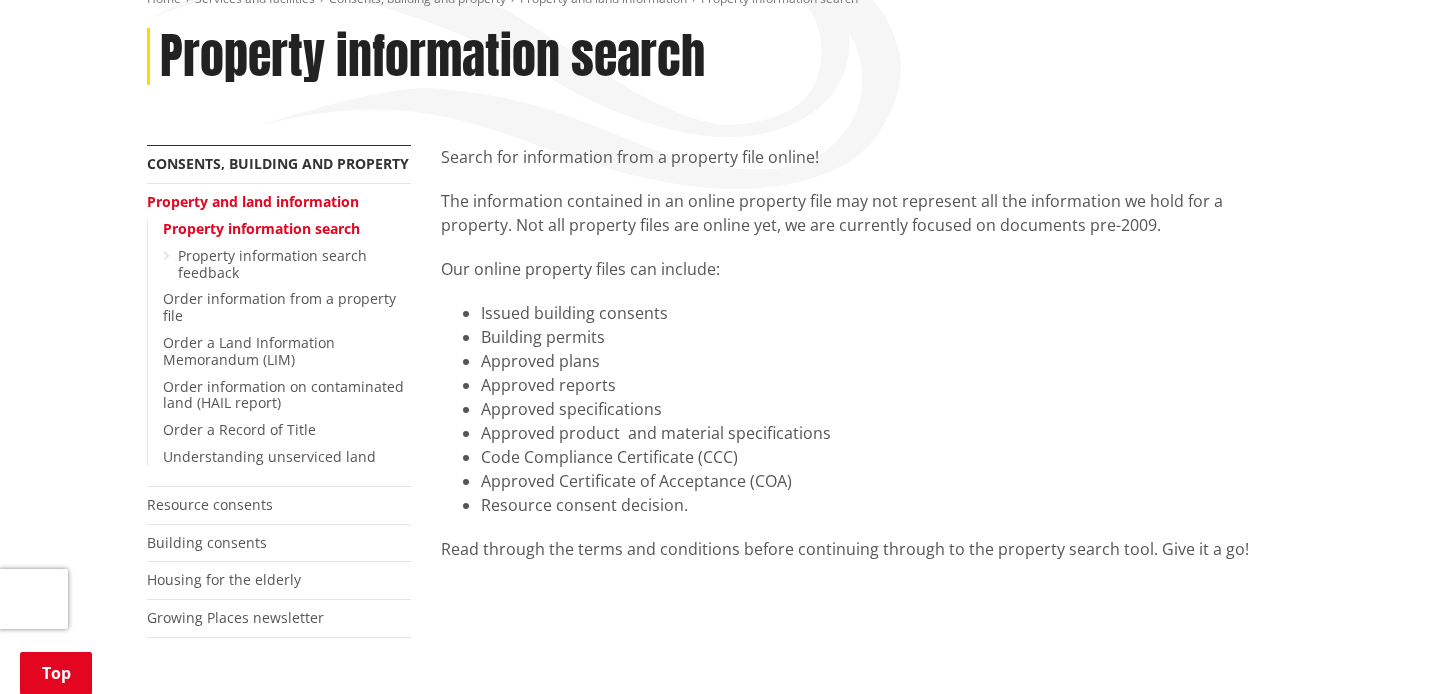 scroll, scrollTop: 0, scrollLeft: 0, axis: both 